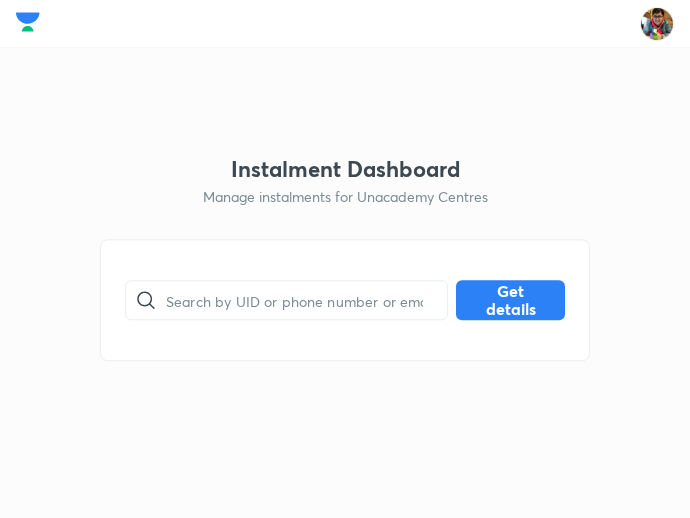 scroll, scrollTop: 0, scrollLeft: 0, axis: both 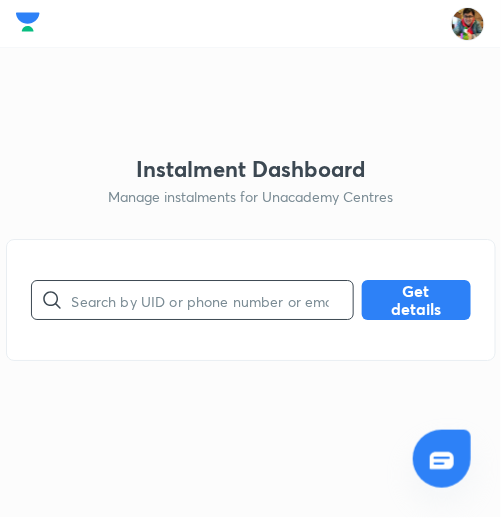 click at bounding box center (212, 300) 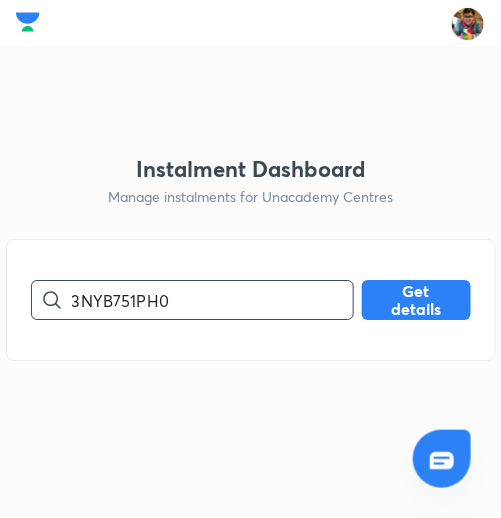 type on "3NYB751PH0" 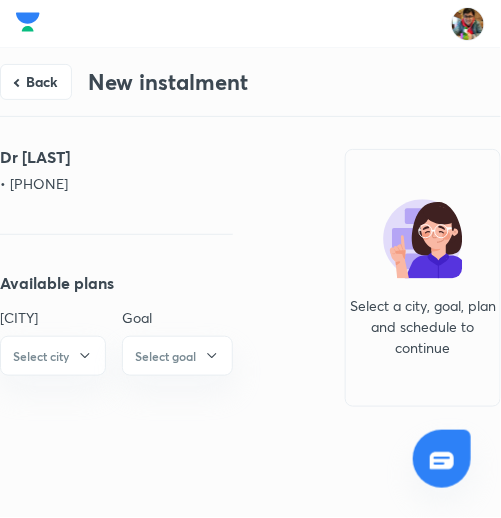 click on "• [PHONE]" at bounding box center (116, 183) 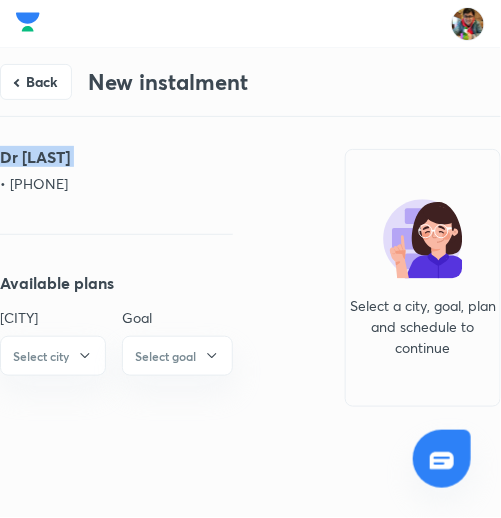 click on "Dr [LAST]" at bounding box center (116, 157) 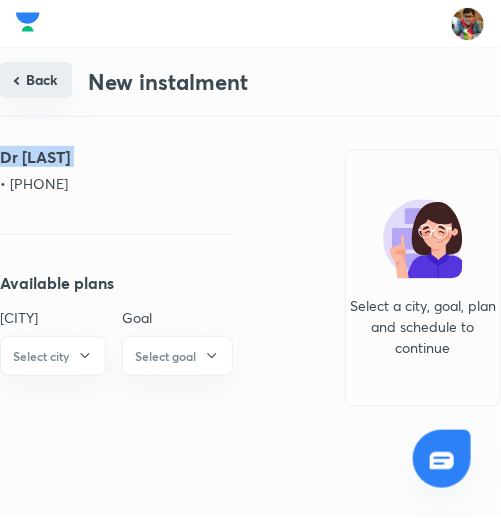 click on "Back" at bounding box center [36, 80] 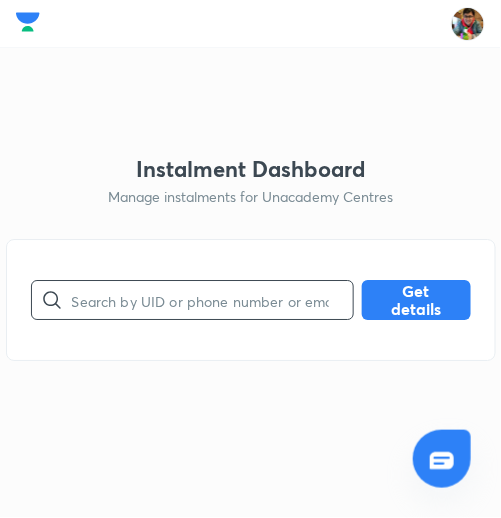 drag, startPoint x: 105, startPoint y: 331, endPoint x: 124, endPoint y: 322, distance: 21.023796 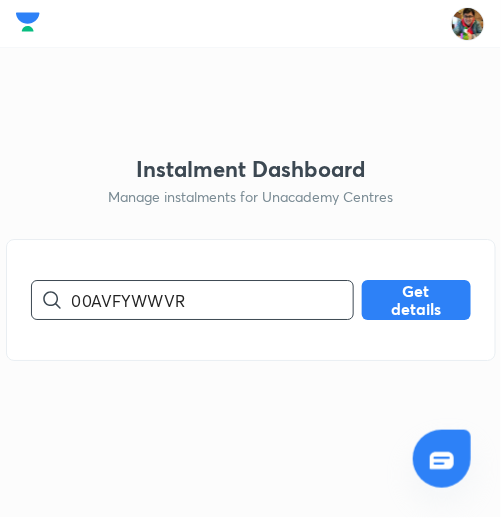 type on "00AVFYWWVR" 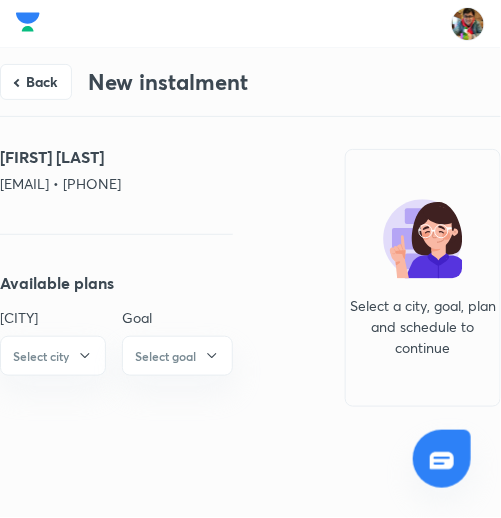 click on "[EMAIL] • [PHONE]" at bounding box center (116, 183) 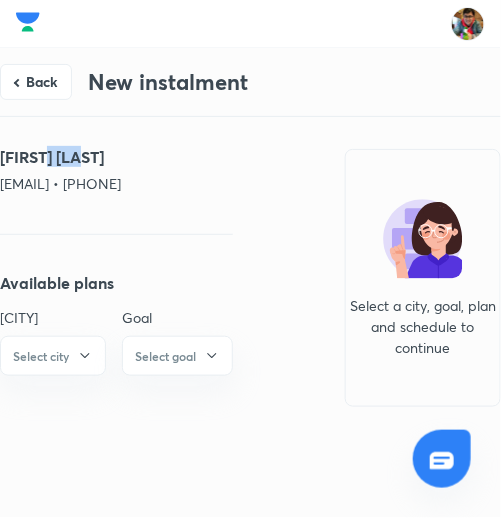 click on "[FIRST] [LAST]" at bounding box center [116, 157] 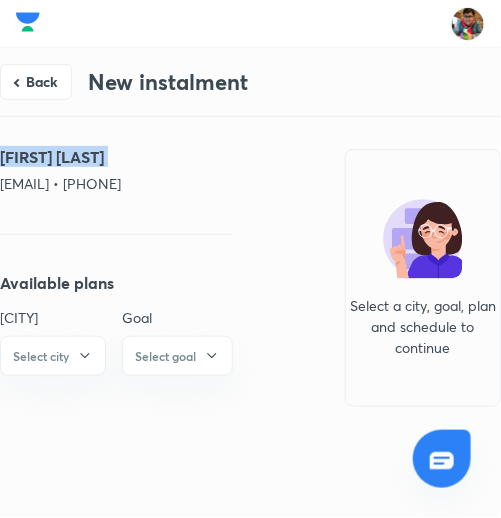 copy on "[FIRST] [LAST]" 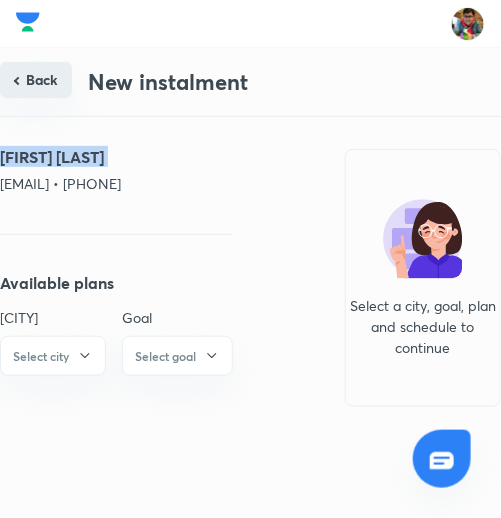 click on "Back" at bounding box center (36, 80) 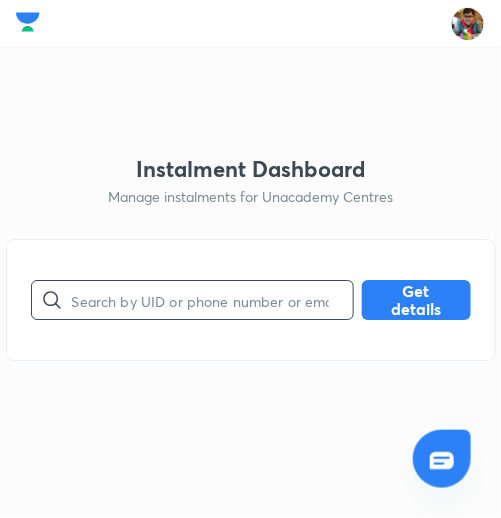 paste on "BI4Y8QDE4X" 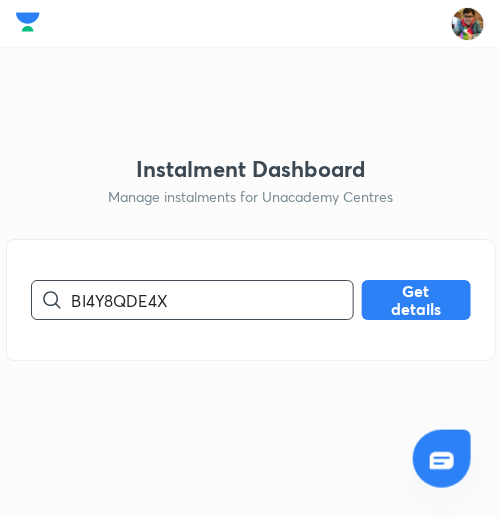 click on "BI4Y8QDE4X" at bounding box center [212, 300] 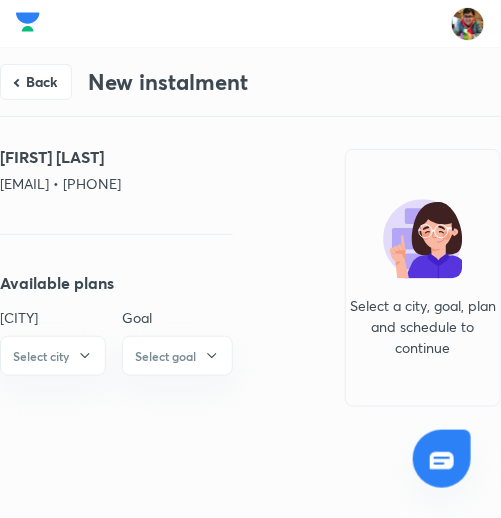 click on "[EMAIL] • [PHONE]" at bounding box center [116, 183] 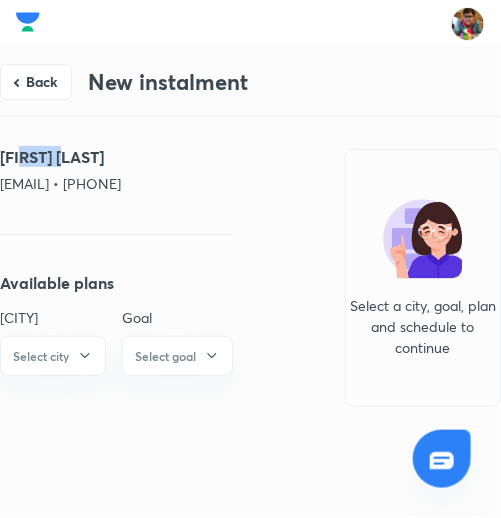 click on "[FIRST] [LAST]" at bounding box center [116, 157] 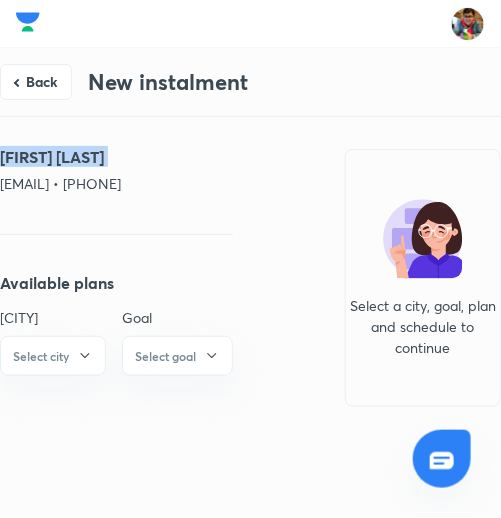 copy on "[FIRST] [LAST]" 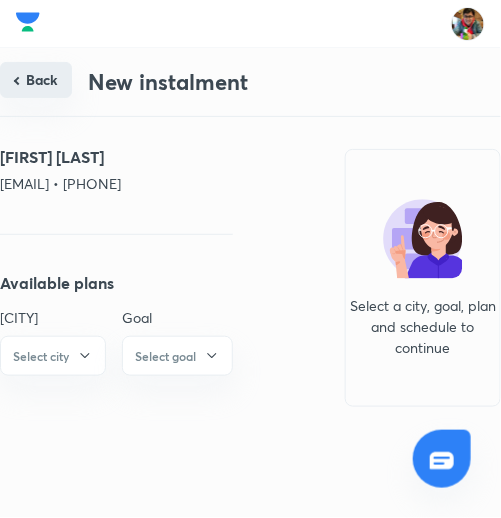 drag, startPoint x: 51, startPoint y: 101, endPoint x: 62, endPoint y: 79, distance: 24.596748 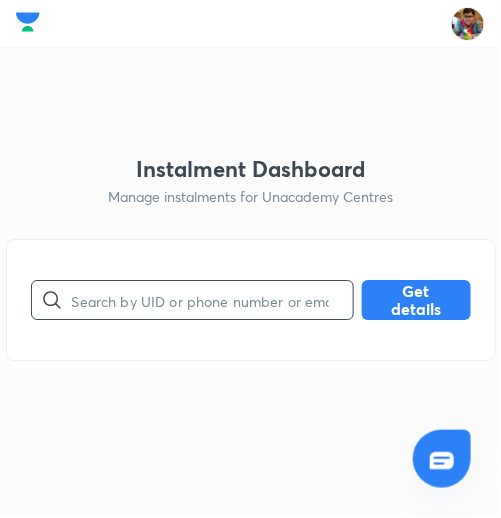 paste on "GO4OFERJIR" 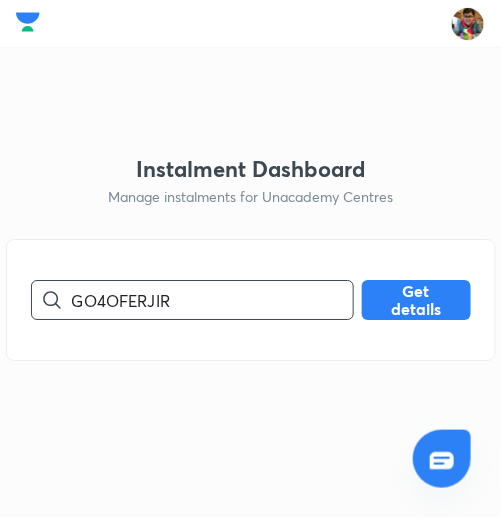 click on "GO4OFERJIR" at bounding box center (212, 300) 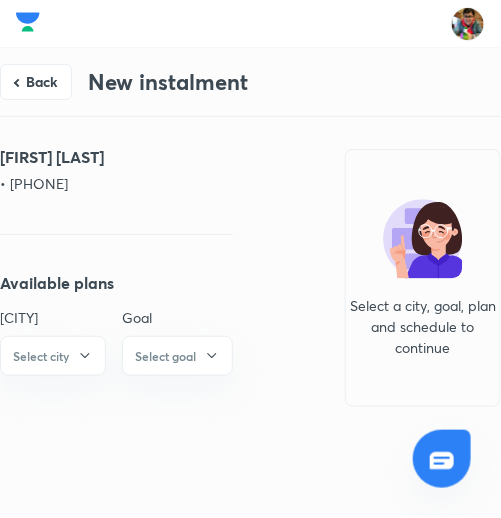 click on "• [PHONE]" at bounding box center [116, 183] 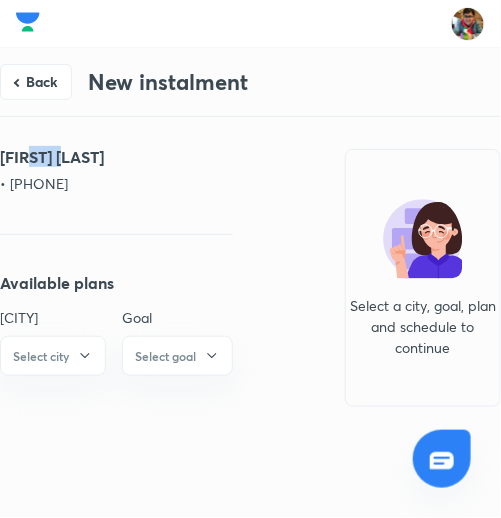 click on "[FIRST] [LAST]" at bounding box center (116, 157) 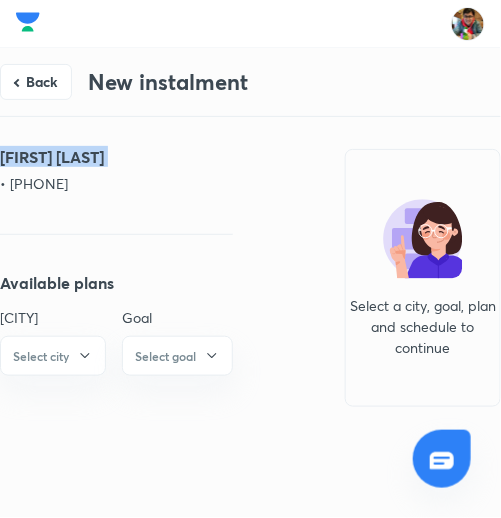 click on "[FIRST] [LAST]" at bounding box center [116, 157] 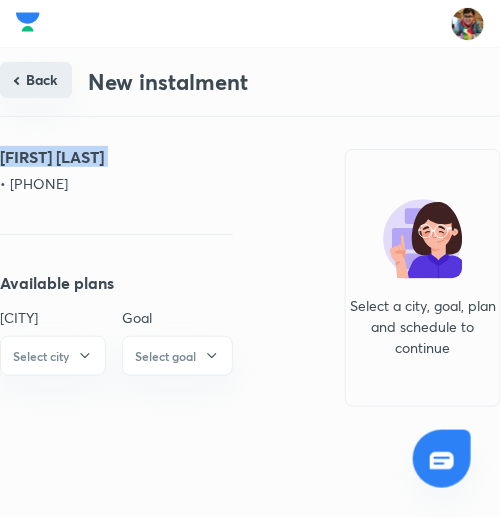 click on "Back" at bounding box center [36, 80] 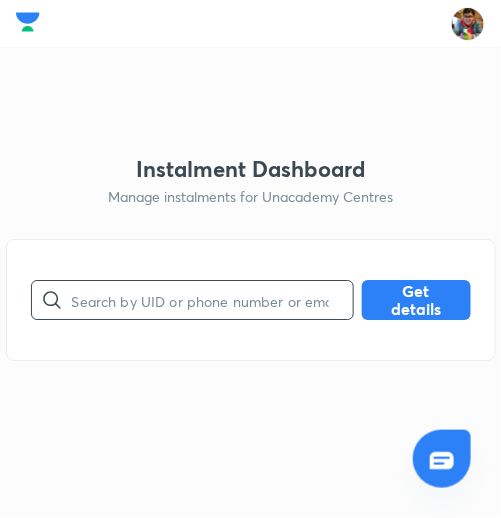 paste on "XIA9TVBVTC" 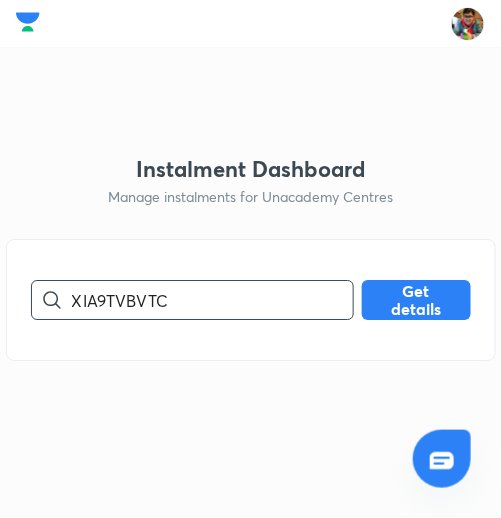 click on "XIA9TVBVTC" at bounding box center [212, 300] 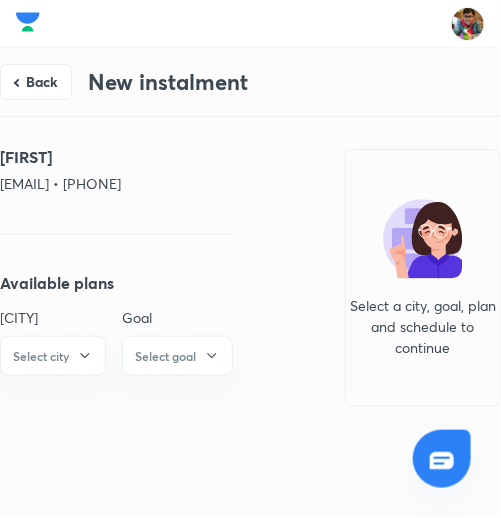 click on "[EMAIL] • [PHONE]" at bounding box center [116, 183] 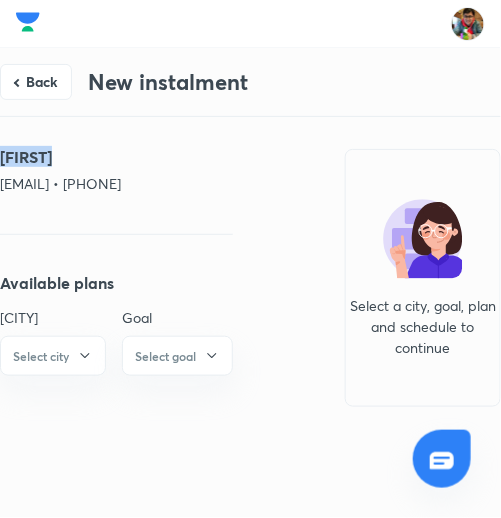 click on "[FIRST]" at bounding box center (116, 157) 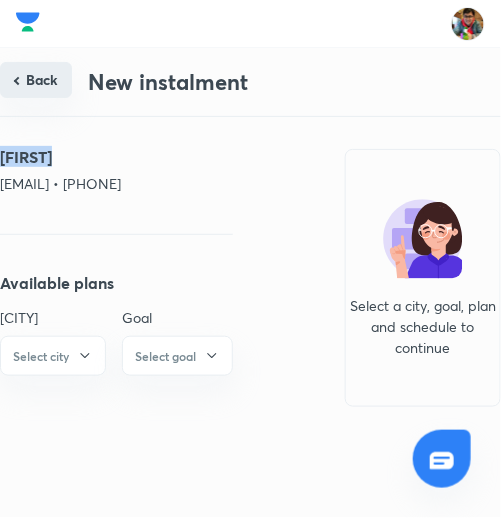 click on "Back" at bounding box center [36, 80] 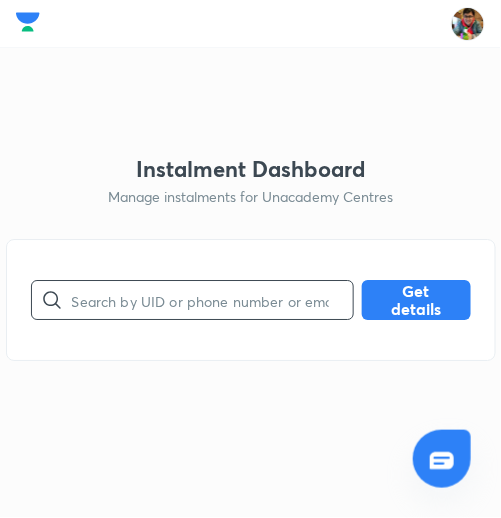 paste on "QPDGHI69P0" 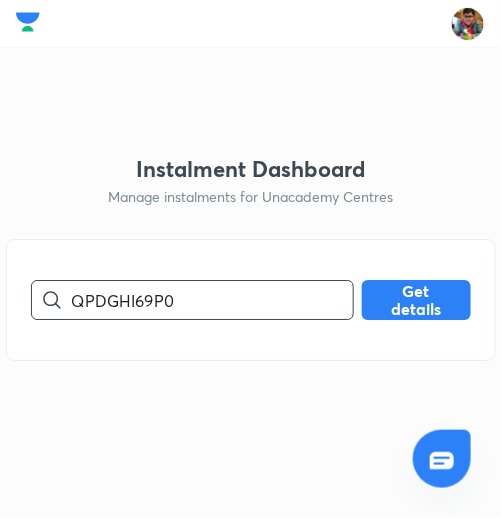 click on "QPDGHI69P0" at bounding box center (212, 300) 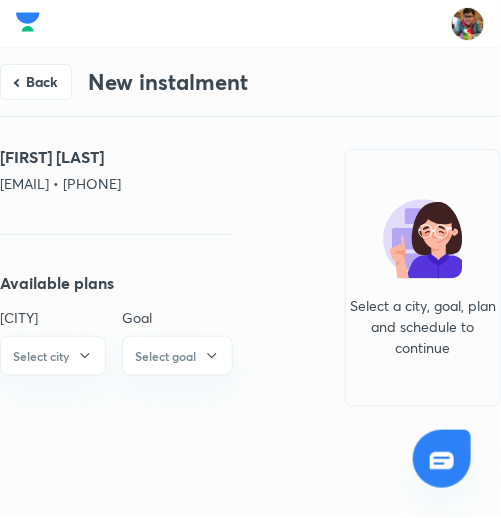 click on "[EMAIL] • [PHONE]" at bounding box center [116, 183] 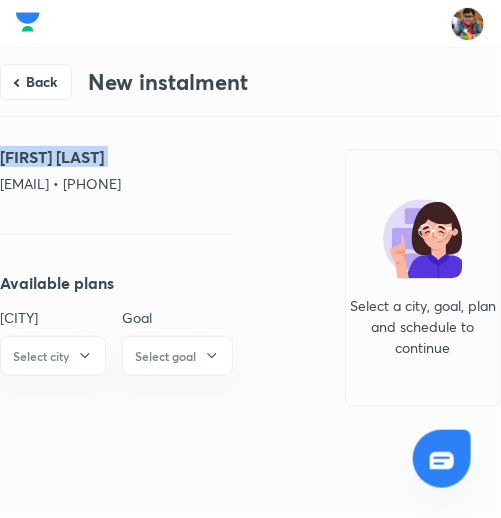 click on "[FIRST] [LAST]" at bounding box center [116, 157] 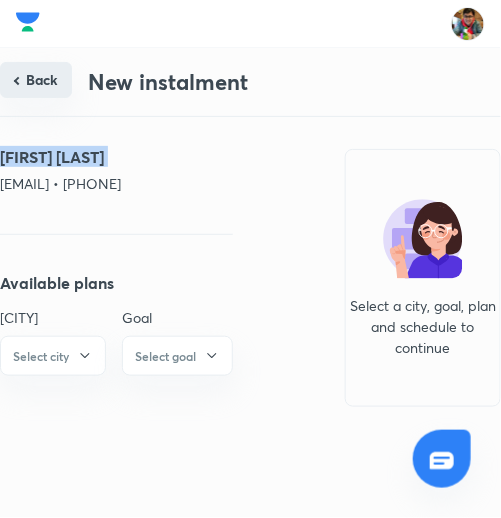 click on "Back" at bounding box center (36, 80) 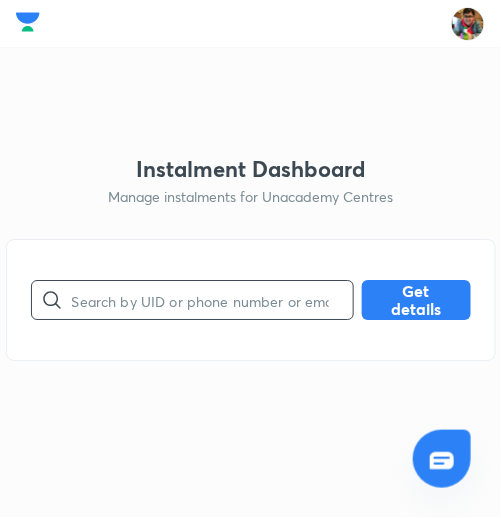 click at bounding box center [52, 301] 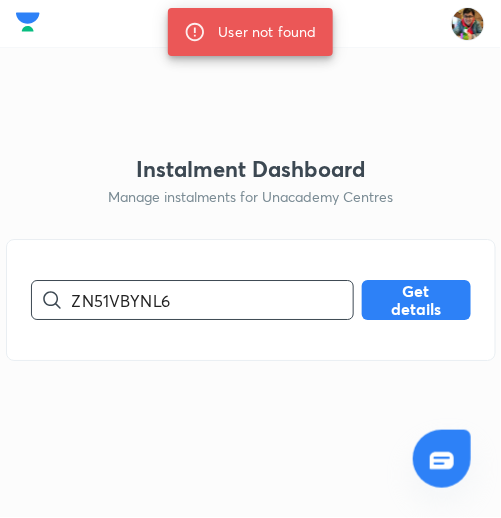 type on "ZN51VBYNL6" 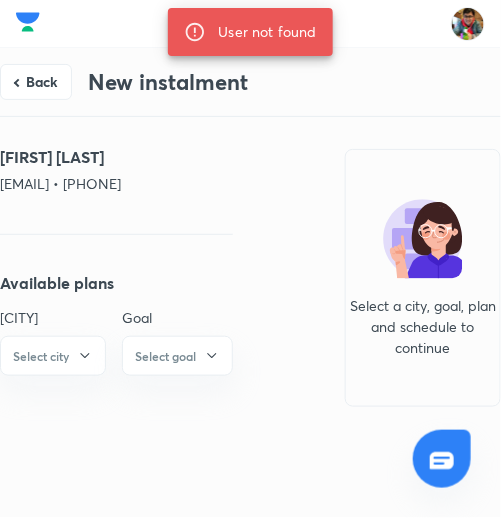 click on "[EMAIL] • [PHONE]" at bounding box center [116, 183] 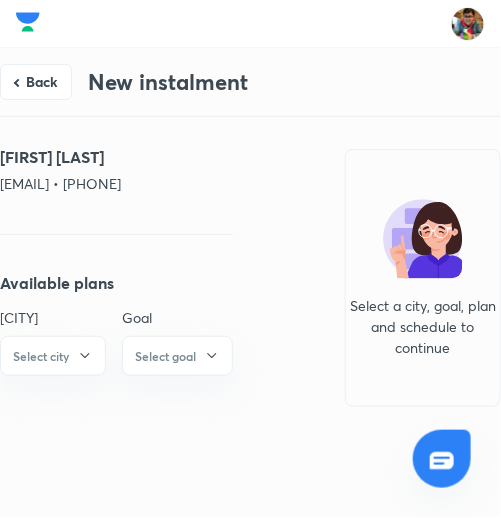 click on "[FIRST] [LAST]" at bounding box center (116, 157) 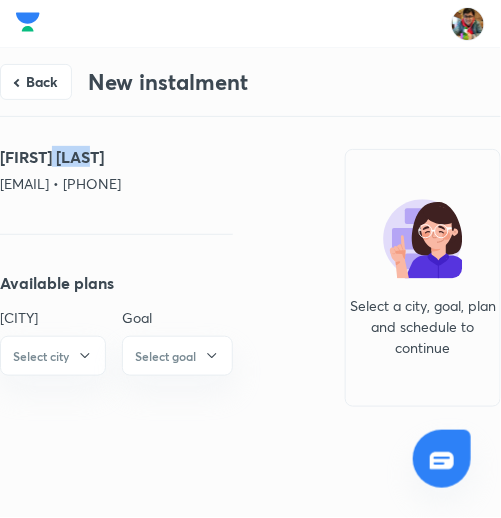 click on "[FIRST] [LAST]" at bounding box center [116, 157] 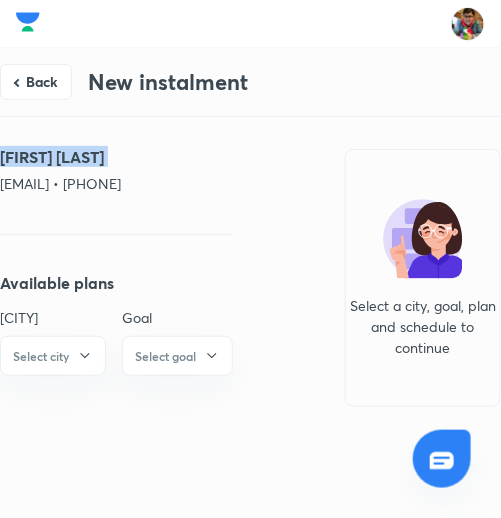click on "[FIRST] [LAST]" at bounding box center (116, 157) 